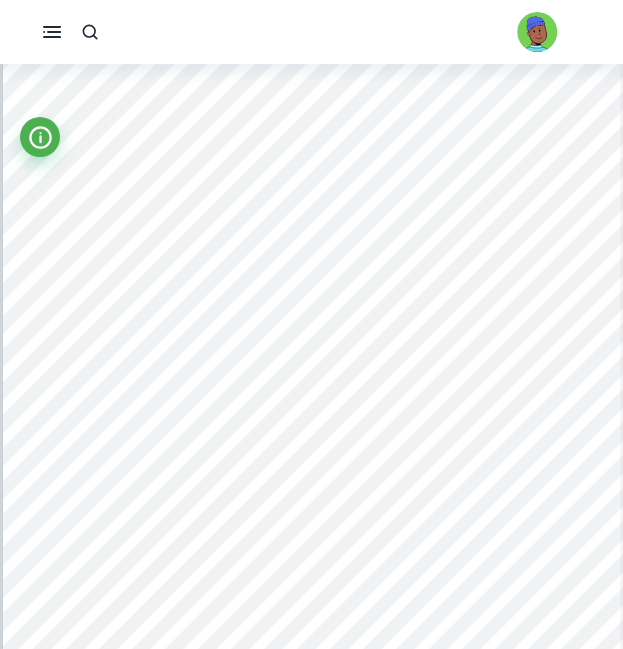 scroll, scrollTop: 7560, scrollLeft: 0, axis: vertical 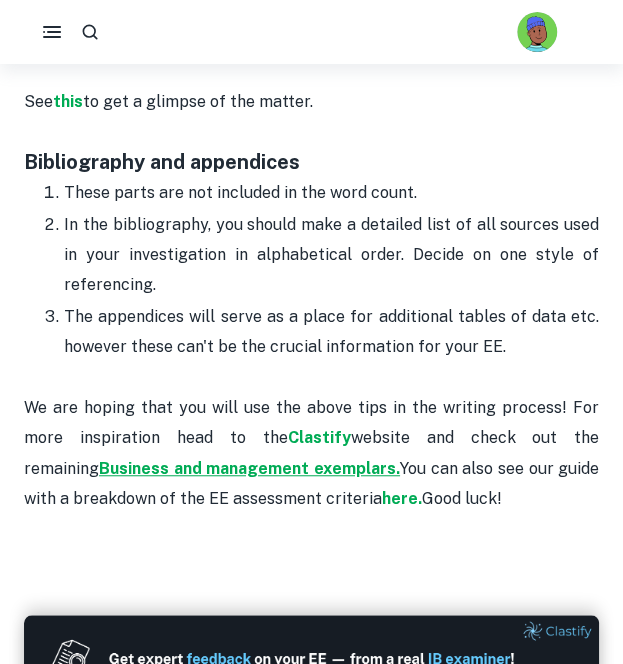 click on "Business and management exemplars." at bounding box center (249, 468) 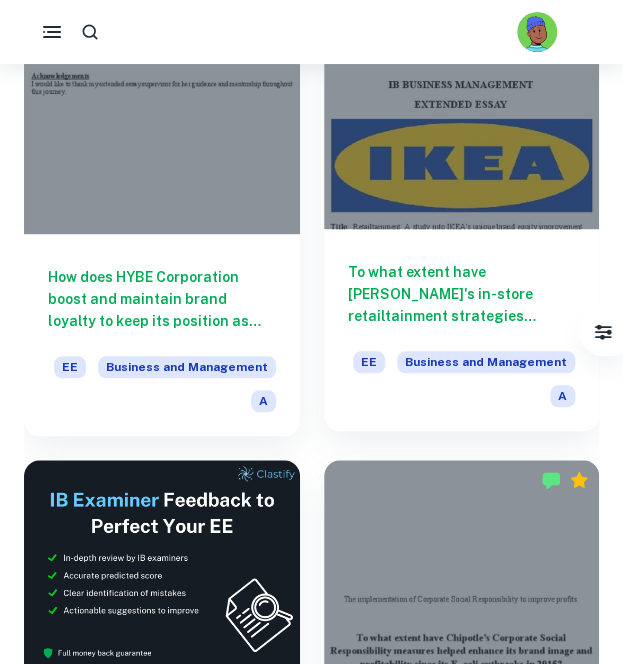scroll, scrollTop: 112, scrollLeft: 0, axis: vertical 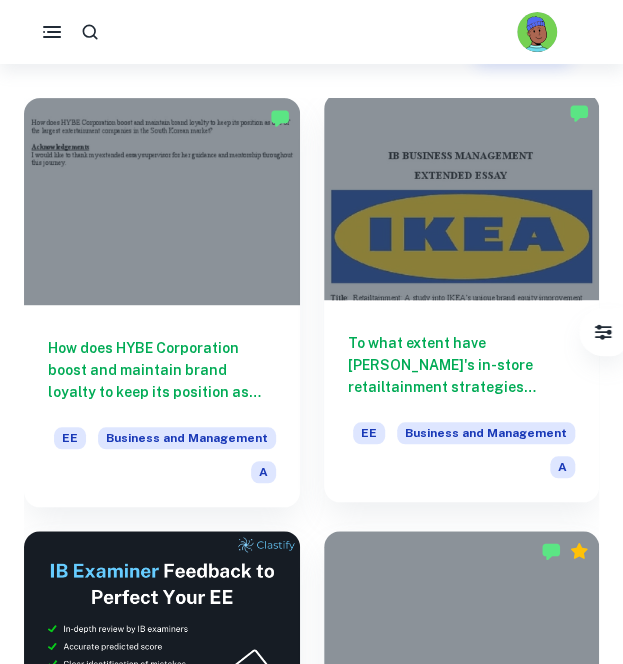 click on "To what extent have [PERSON_NAME]'s in-store retailtainment strategies contributed to enhancing brand equity among consumers primarily in [GEOGRAPHIC_DATA]?" at bounding box center (462, 365) 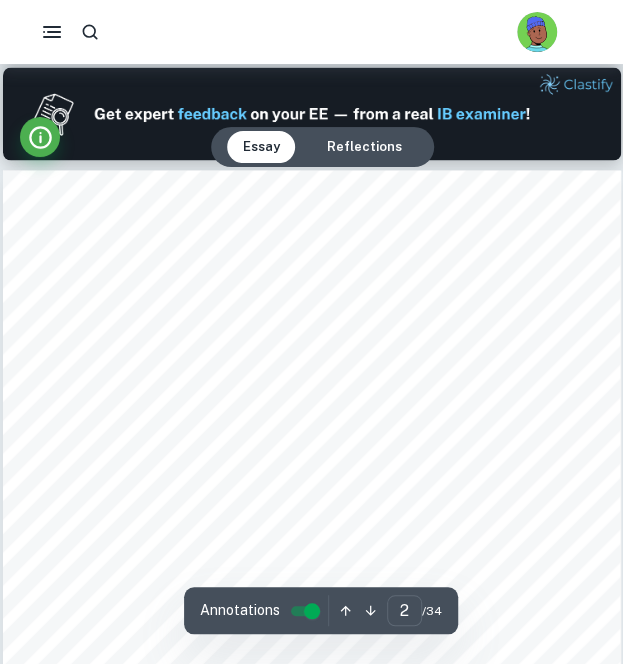 scroll, scrollTop: 901, scrollLeft: 0, axis: vertical 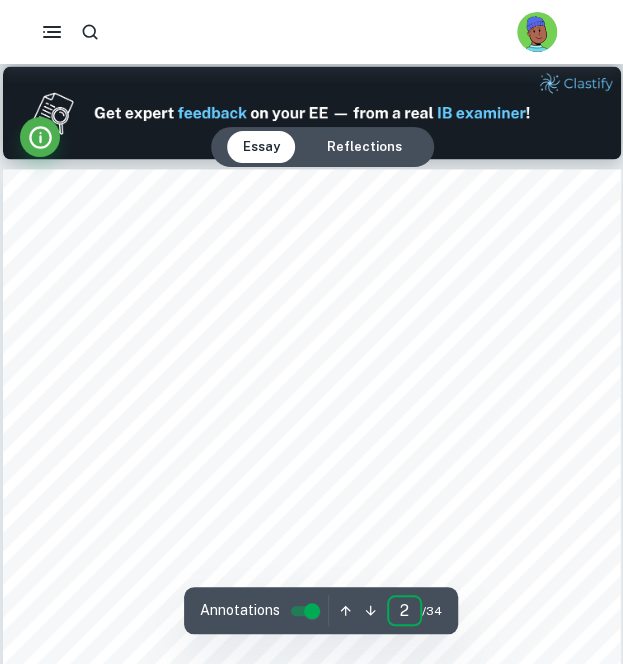 click on "2" at bounding box center (404, 610) 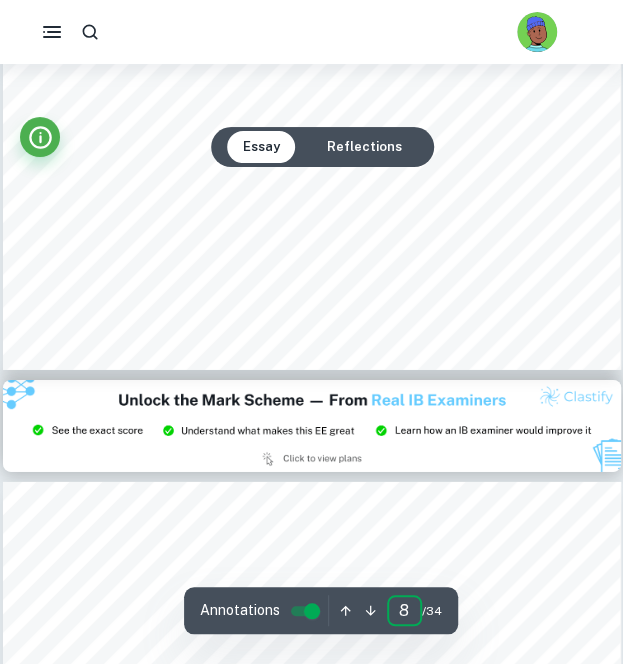 scroll, scrollTop: 6870, scrollLeft: 0, axis: vertical 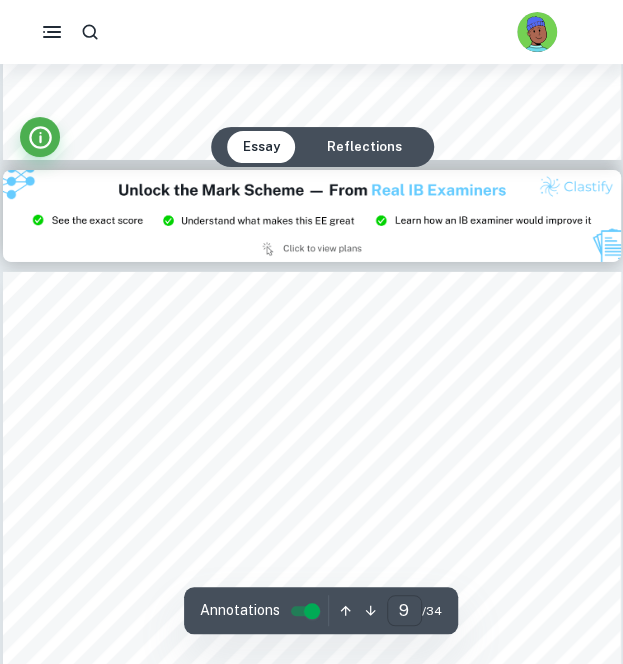 type on "8" 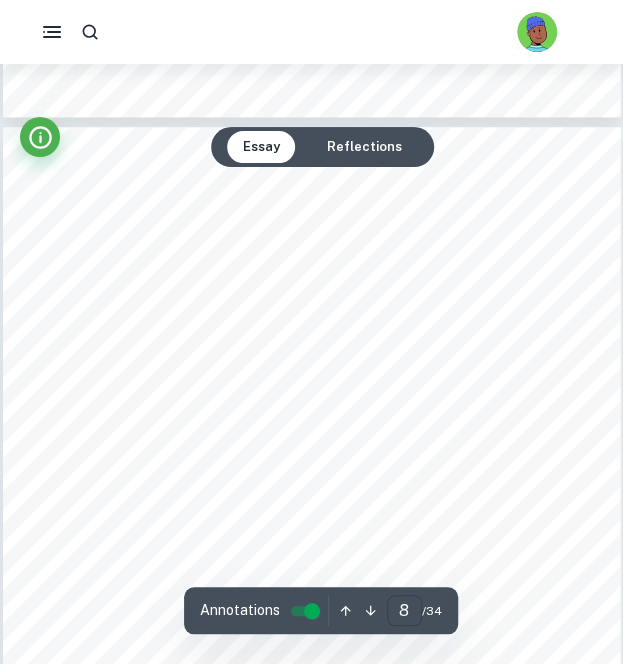 scroll, scrollTop: 6205, scrollLeft: 0, axis: vertical 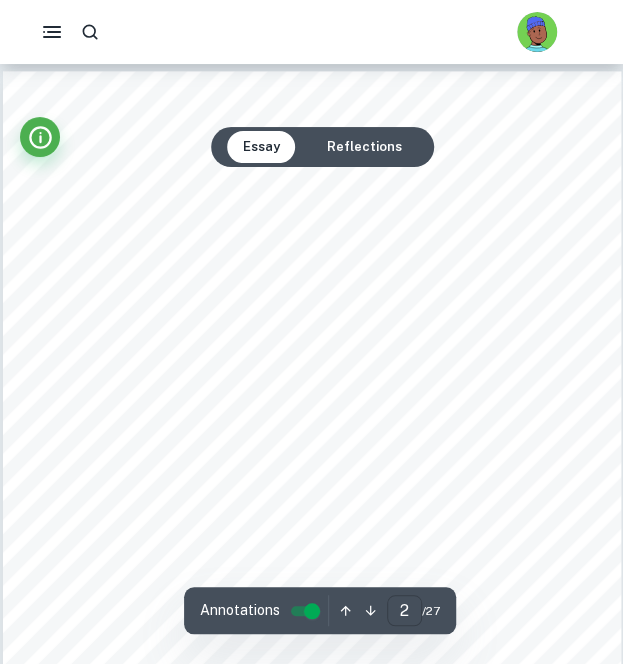 click on "2" at bounding box center [404, 610] 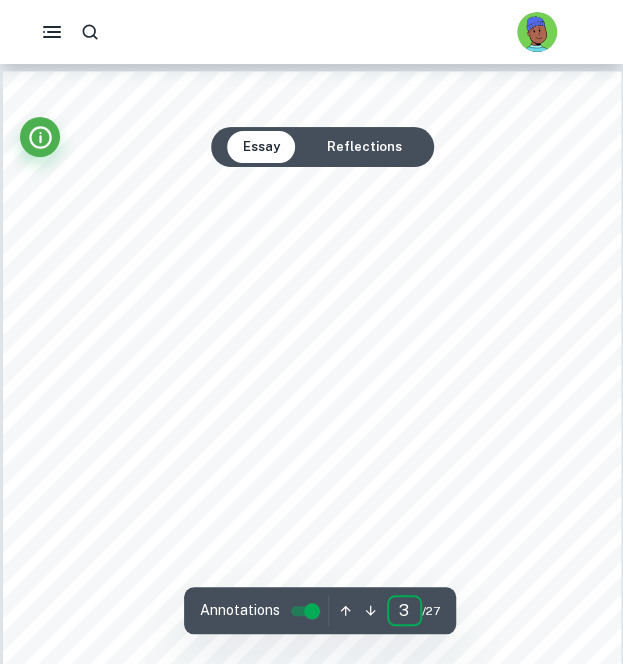 type on "4" 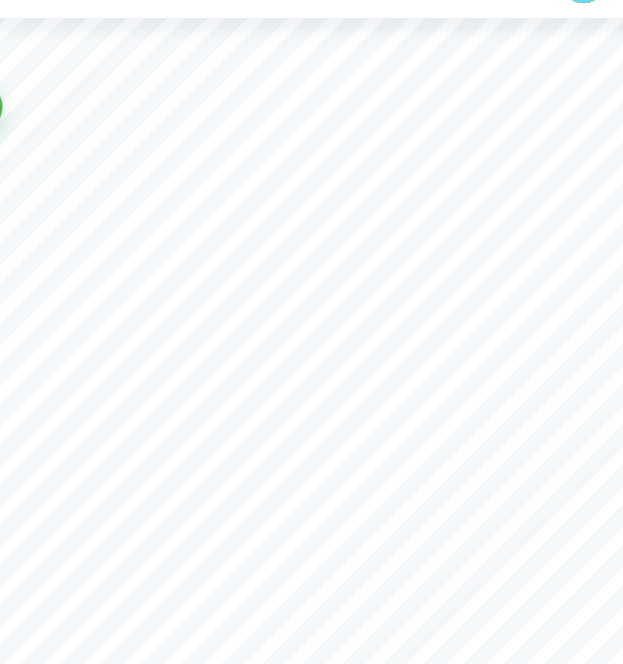scroll, scrollTop: 3096, scrollLeft: 0, axis: vertical 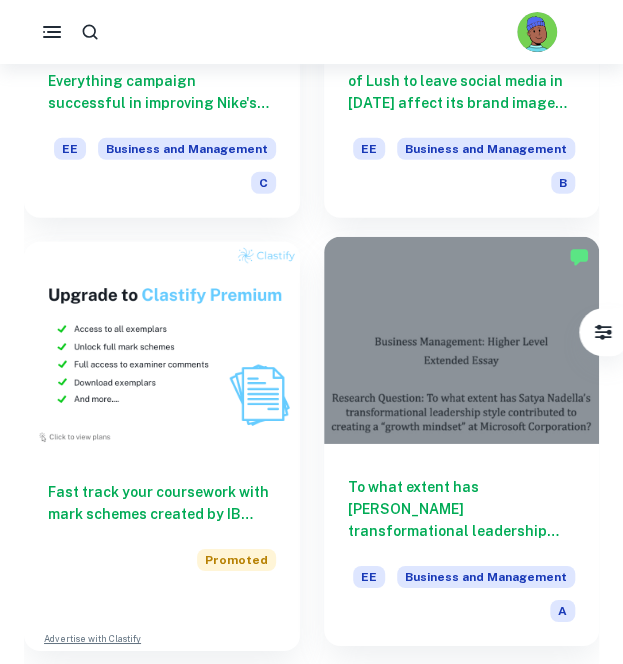click on "To what extent has [PERSON_NAME] transformational leadership style contributed to creating a "growth mindset" at Microsoft Corporation?" at bounding box center (462, 509) 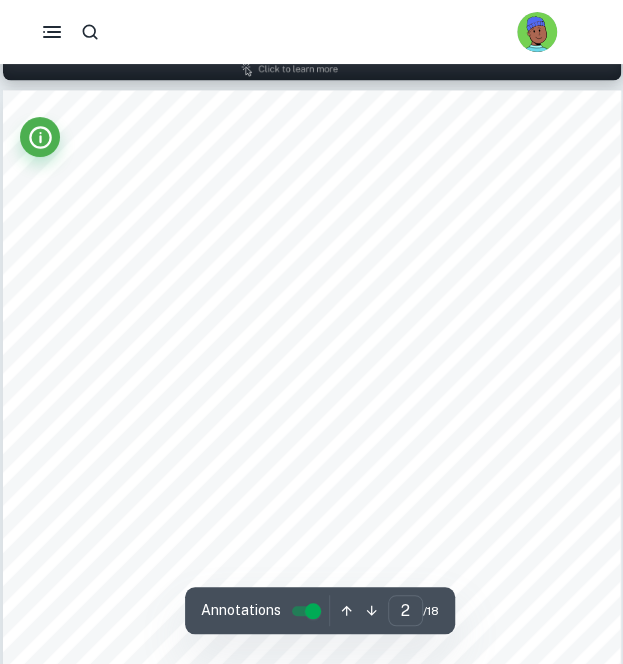 scroll, scrollTop: 980, scrollLeft: 0, axis: vertical 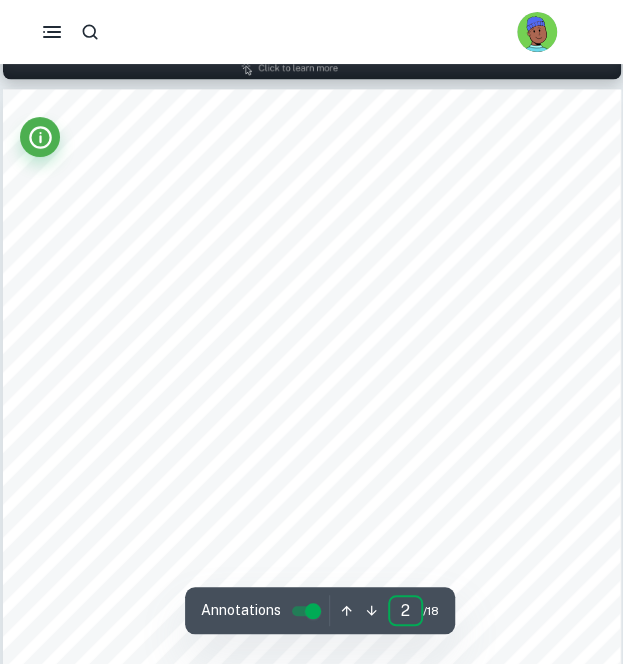 click on "2" at bounding box center (405, 610) 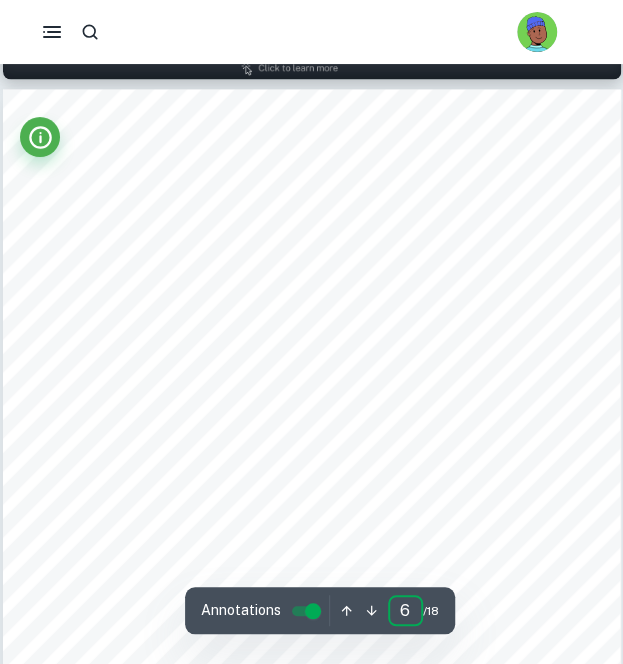 type on "6" 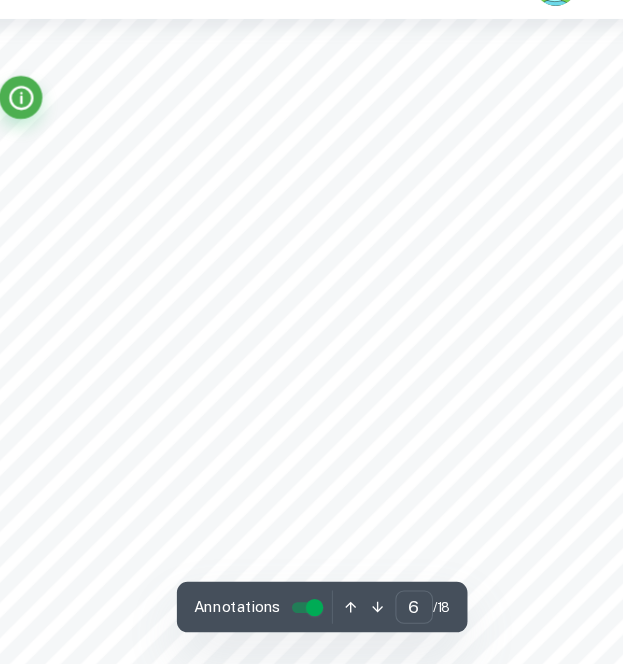 scroll, scrollTop: 4627, scrollLeft: 0, axis: vertical 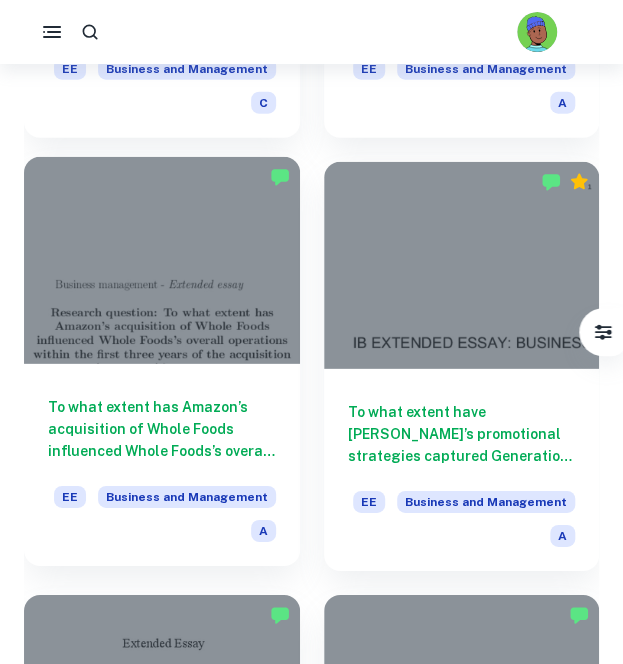 drag, startPoint x: 402, startPoint y: 381, endPoint x: 171, endPoint y: 385, distance: 231.03462 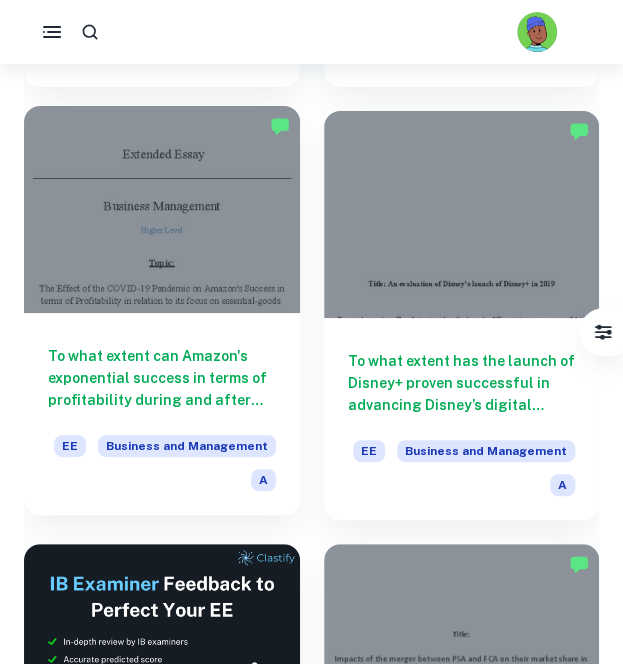 drag, startPoint x: 367, startPoint y: 339, endPoint x: 142, endPoint y: 368, distance: 226.86119 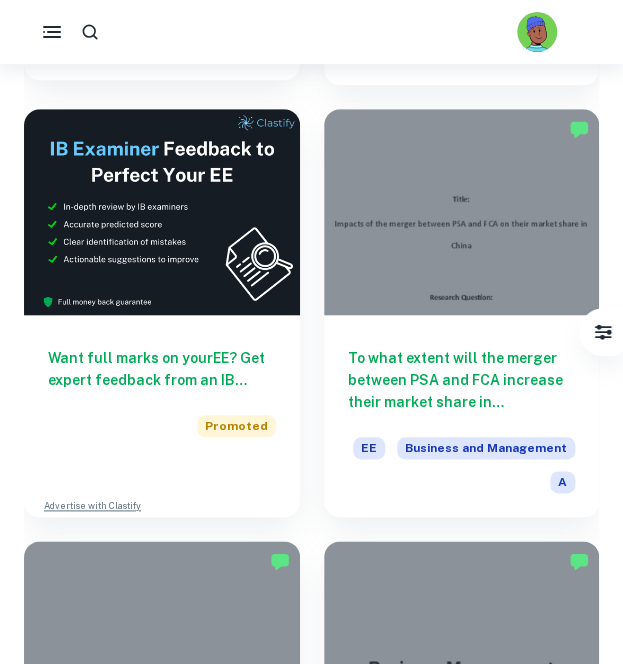 scroll, scrollTop: 3998, scrollLeft: 0, axis: vertical 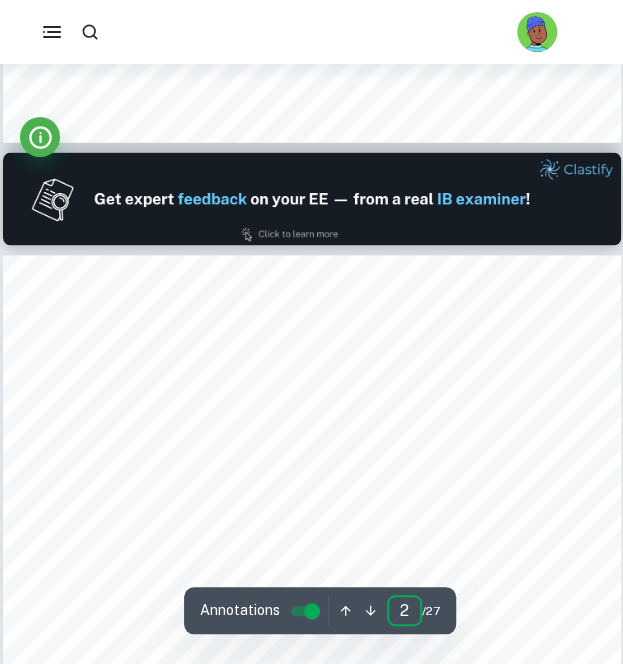 click on "2" at bounding box center (404, 610) 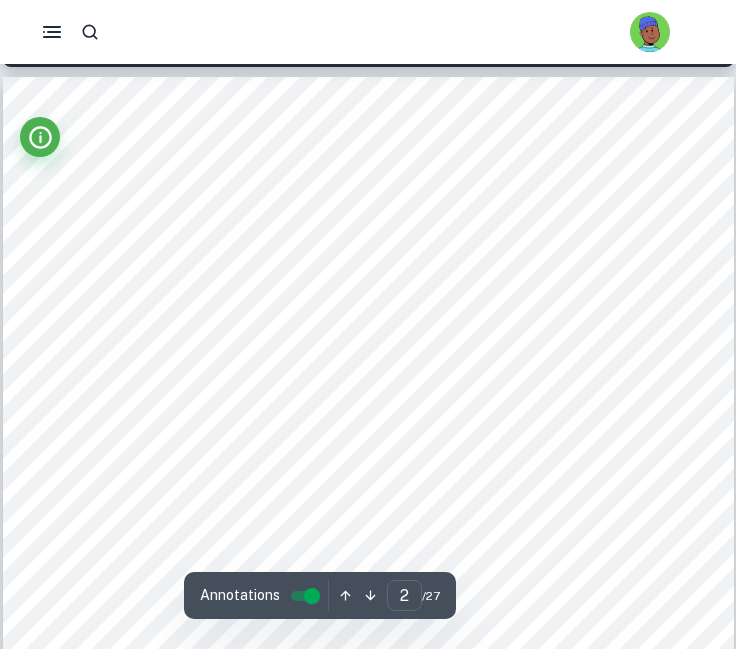 scroll, scrollTop: 1059, scrollLeft: 0, axis: vertical 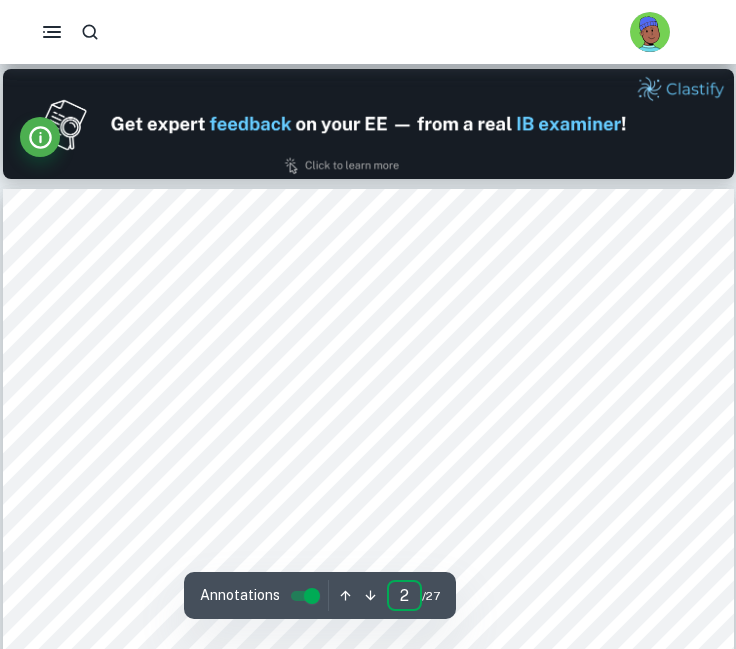 click on "2" at bounding box center [404, 595] 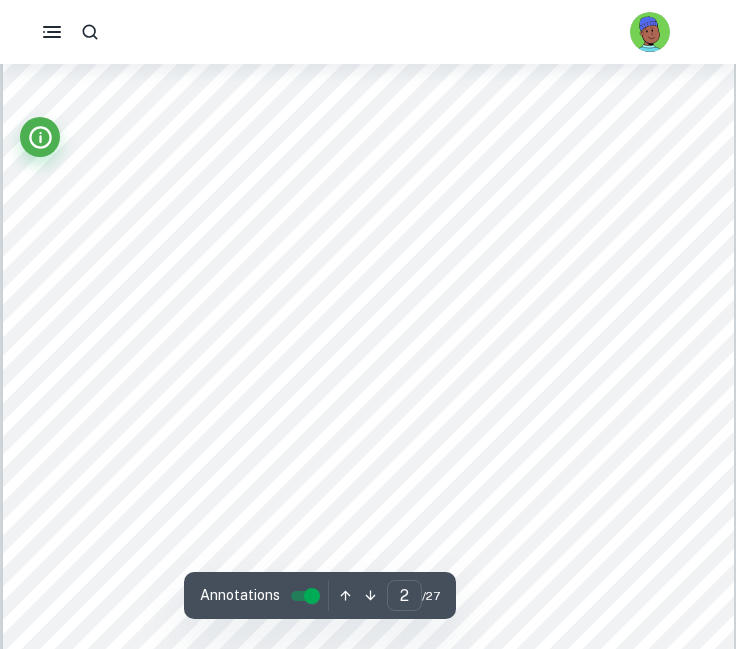 scroll, scrollTop: 1405, scrollLeft: 0, axis: vertical 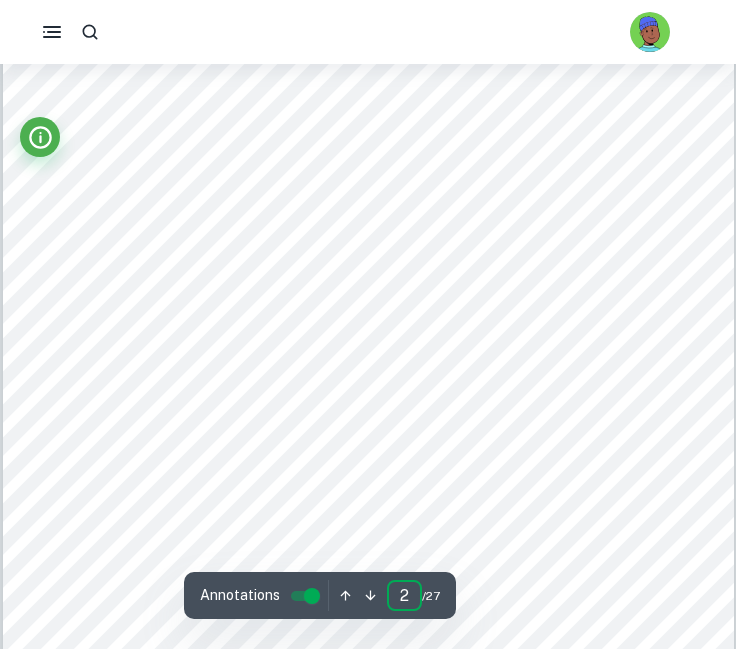 click on "2" at bounding box center [404, 595] 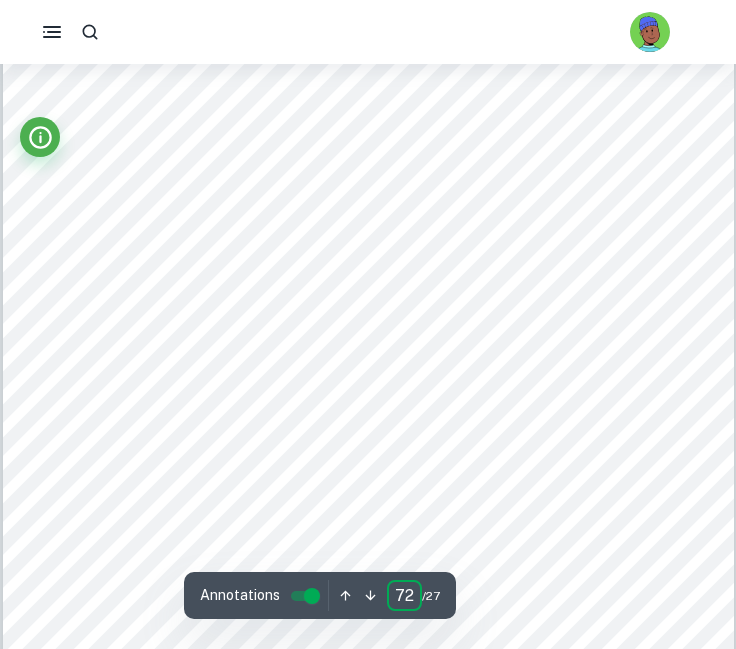 type on "2" 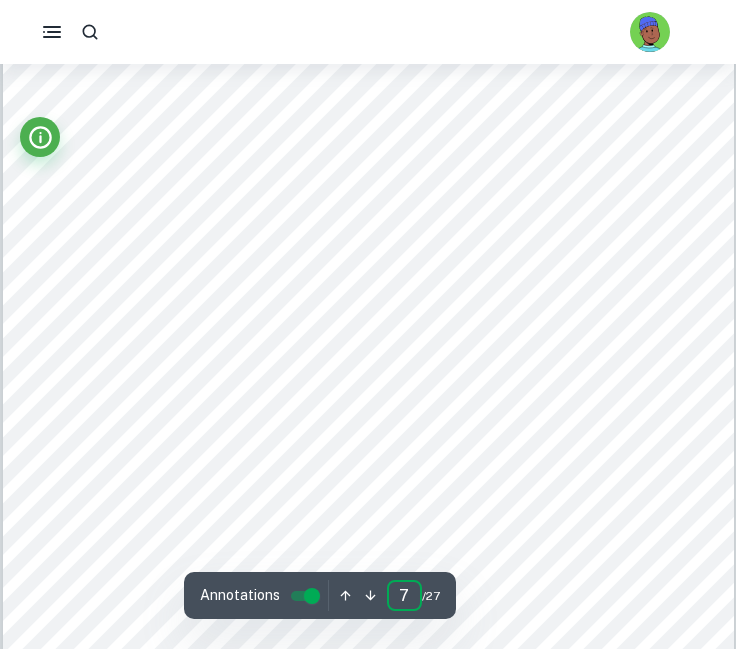type on "7" 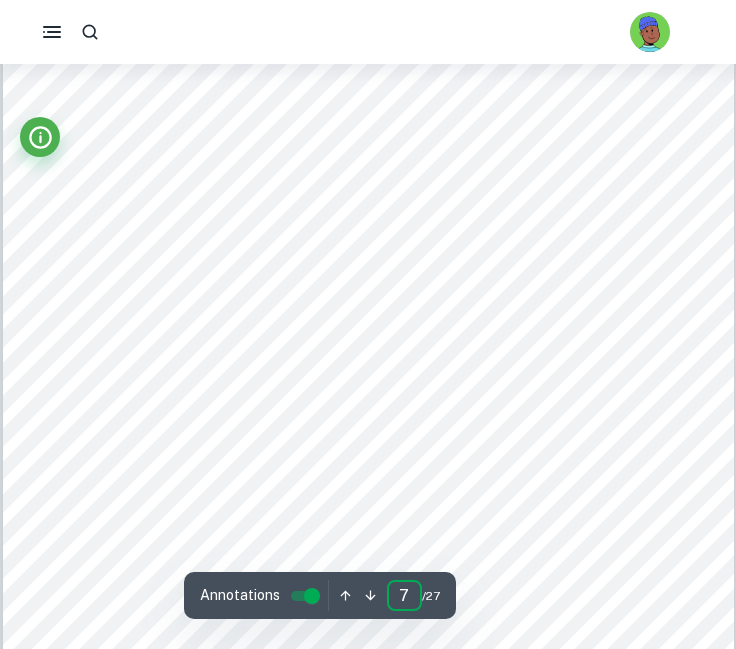 scroll, scrollTop: 6635, scrollLeft: 0, axis: vertical 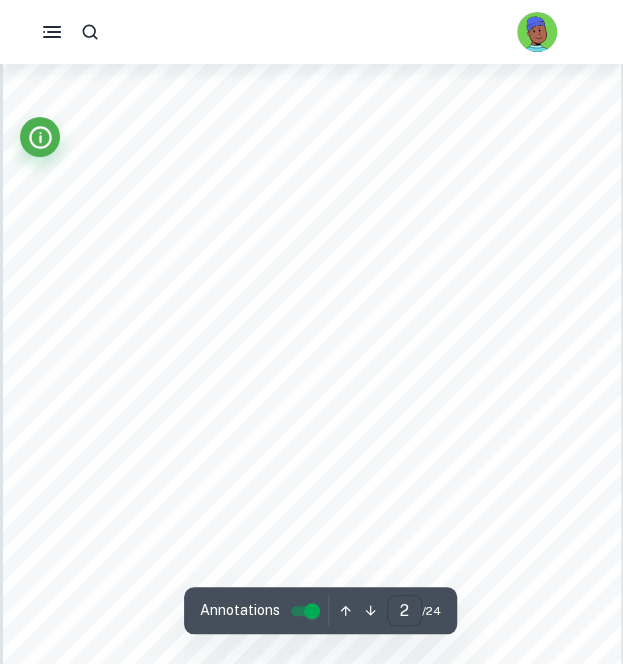 click on "2" at bounding box center (404, 610) 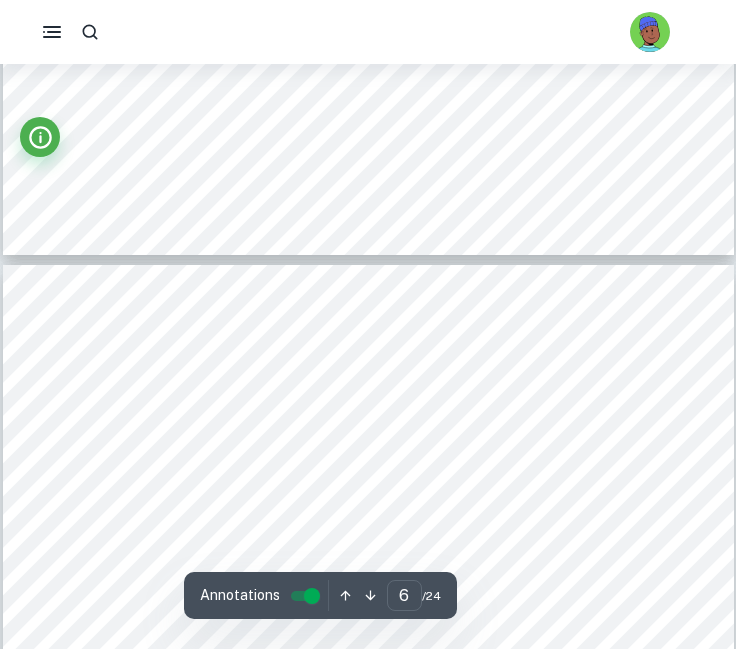 scroll, scrollTop: 4816, scrollLeft: 0, axis: vertical 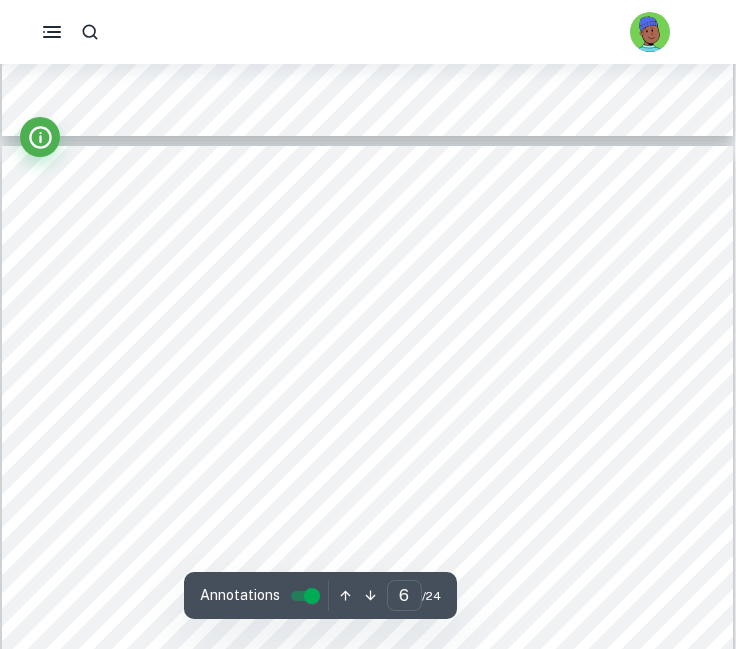 type on "5" 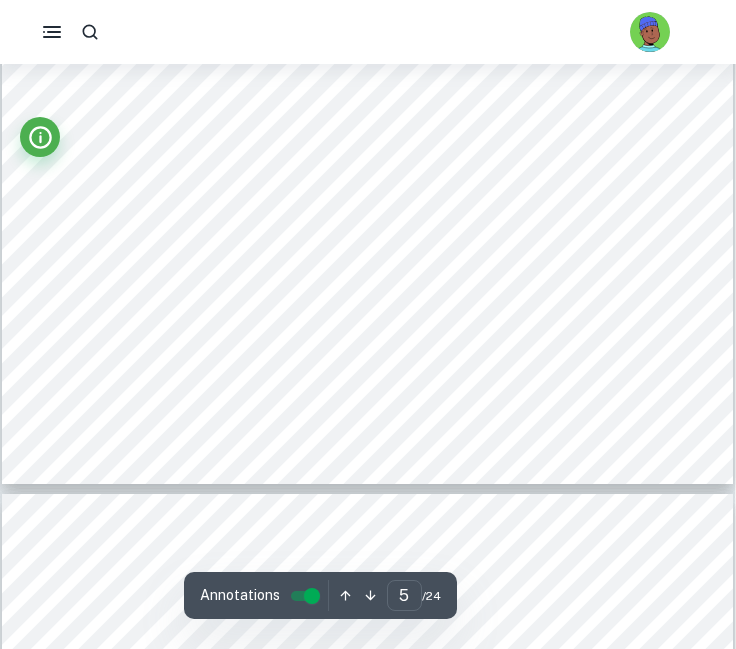 scroll, scrollTop: 4543, scrollLeft: 1, axis: both 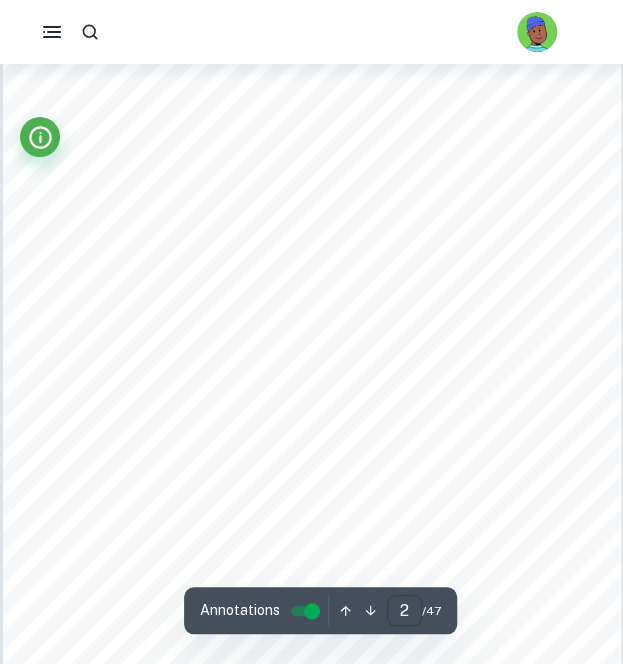 click on "2" at bounding box center (404, 610) 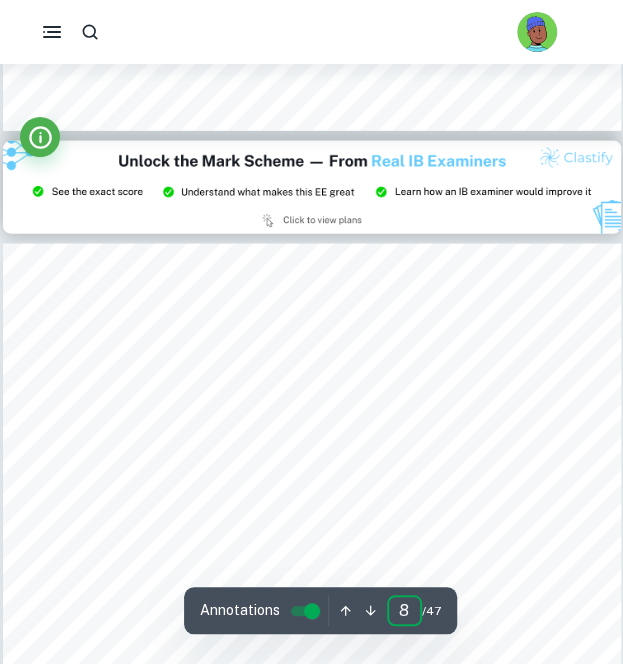 type on "9" 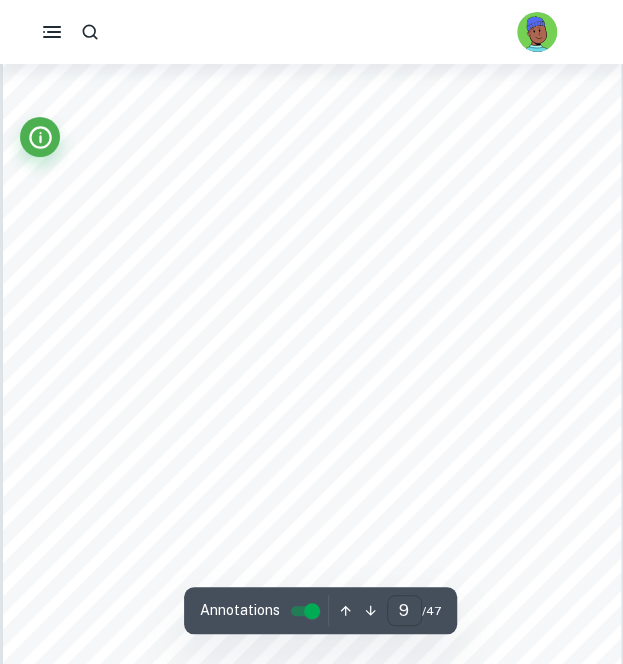 scroll, scrollTop: 6864, scrollLeft: 0, axis: vertical 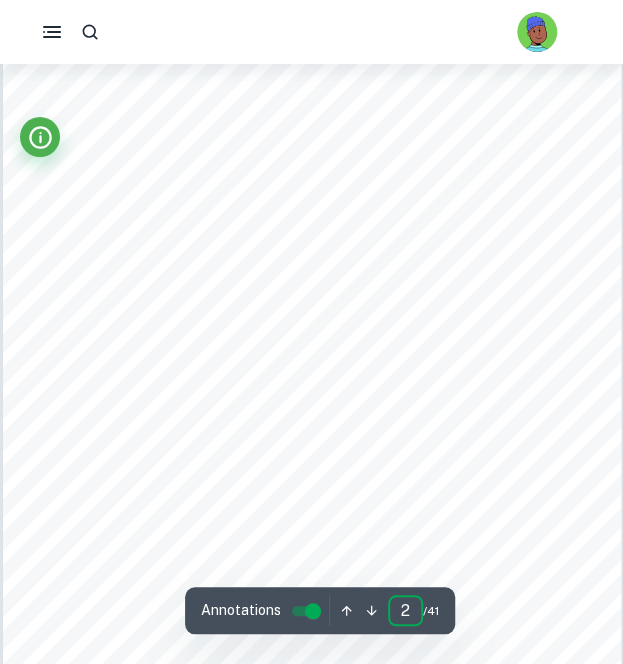 click on "2" at bounding box center (405, 610) 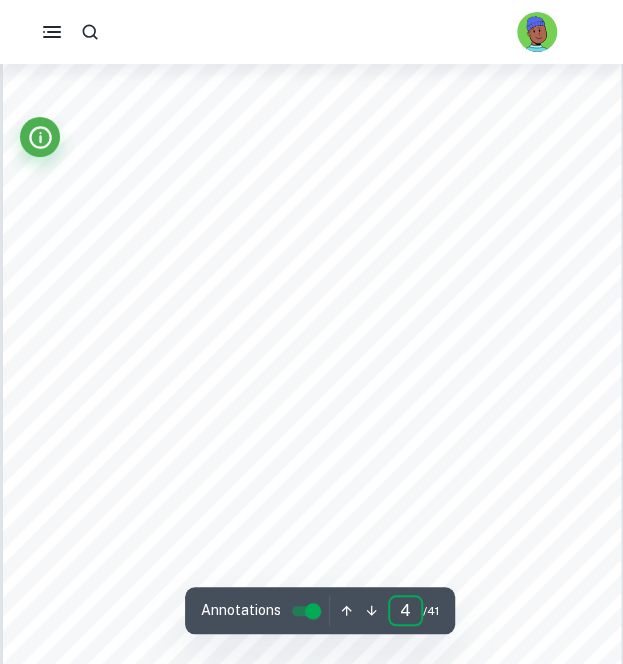 type on "5" 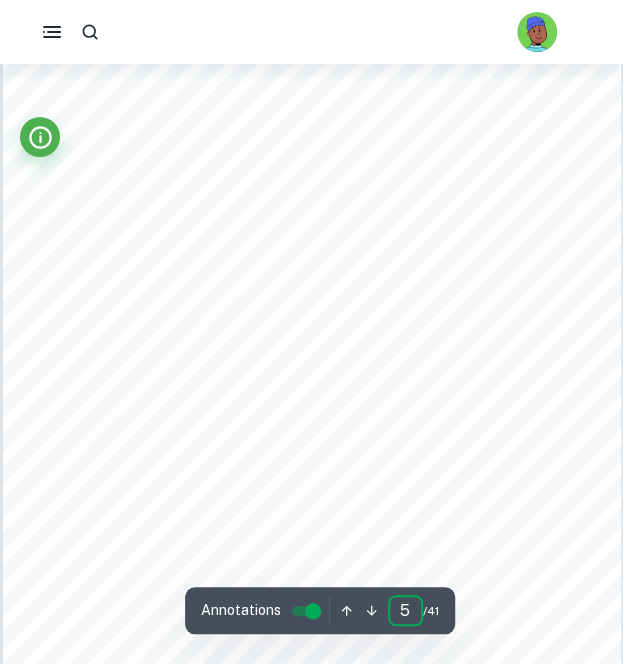 scroll, scrollTop: 3403, scrollLeft: 0, axis: vertical 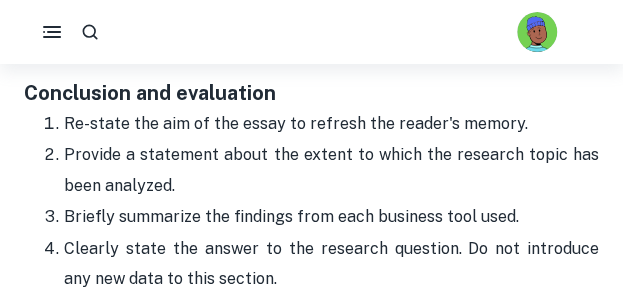 click on "Re-state the aim of the essay to refresh the reader's memory." at bounding box center (331, 124) 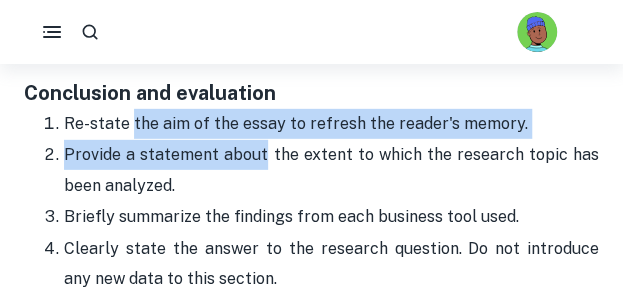 drag, startPoint x: 148, startPoint y: 130, endPoint x: 258, endPoint y: 156, distance: 113.03097 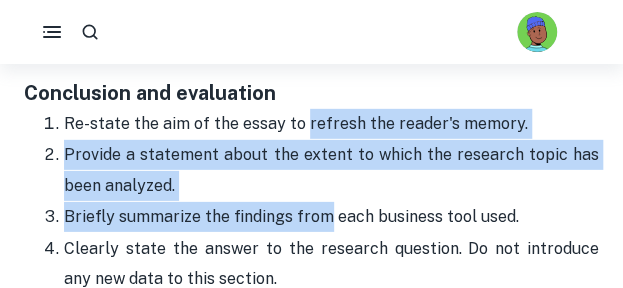 drag, startPoint x: 329, startPoint y: 144, endPoint x: 320, endPoint y: 220, distance: 76.53104 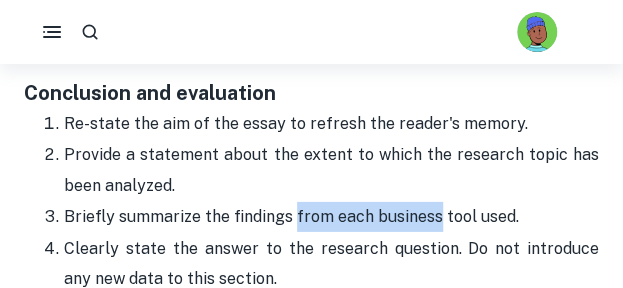 drag, startPoint x: 320, startPoint y: 220, endPoint x: 422, endPoint y: 235, distance: 103.09704 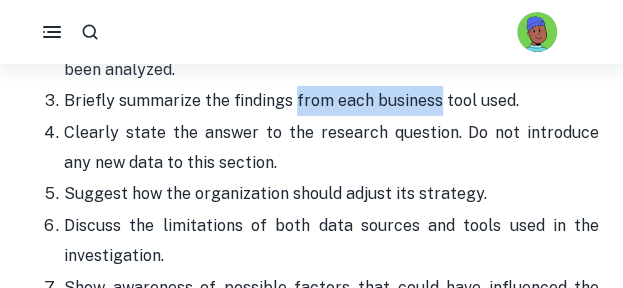 scroll, scrollTop: 3425, scrollLeft: 0, axis: vertical 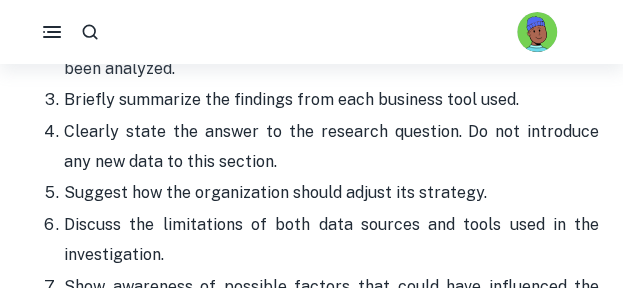 click on "Discuss the limitations of both data sources and tools used in the investigation." at bounding box center [331, 240] 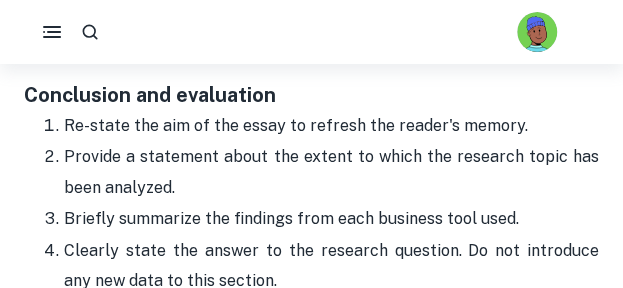 scroll, scrollTop: 3307, scrollLeft: 0, axis: vertical 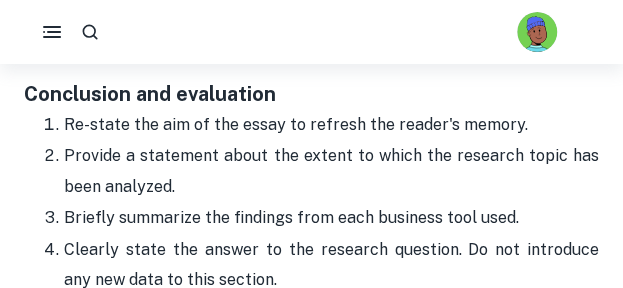 click on "Provide a statement about the extent to which the research topic has been analyzed." at bounding box center (331, 171) 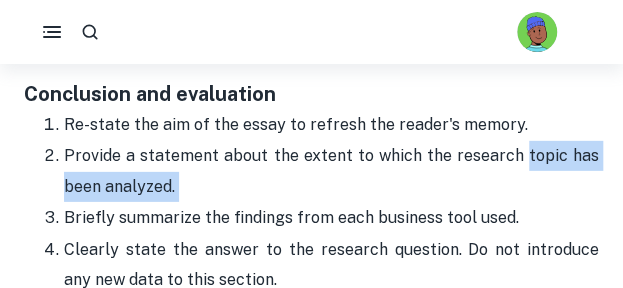 drag, startPoint x: 544, startPoint y: 157, endPoint x: 512, endPoint y: 190, distance: 45.96738 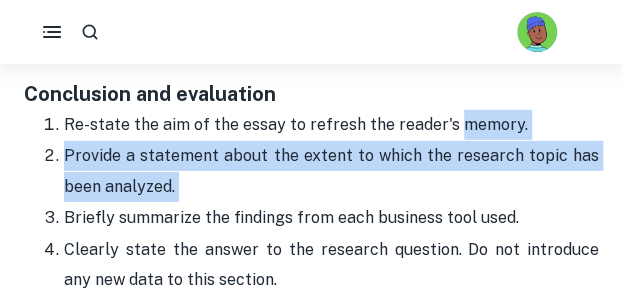 drag, startPoint x: 512, startPoint y: 190, endPoint x: 470, endPoint y: 129, distance: 74.06078 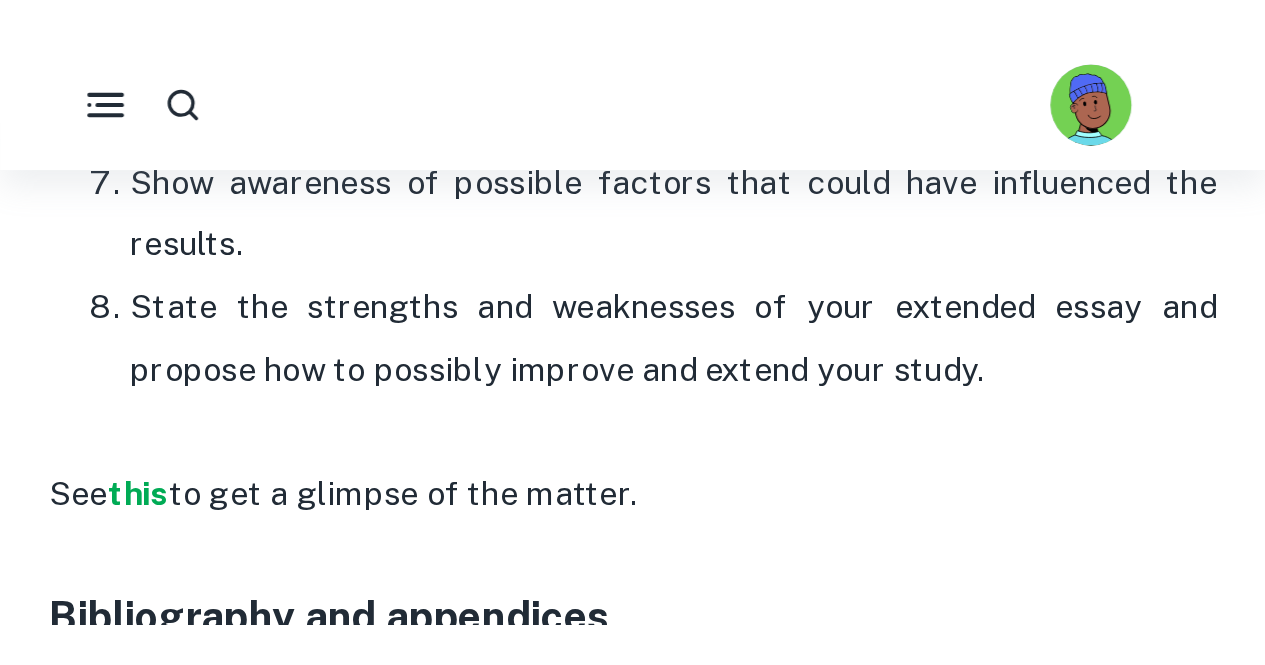 scroll, scrollTop: 3662, scrollLeft: 0, axis: vertical 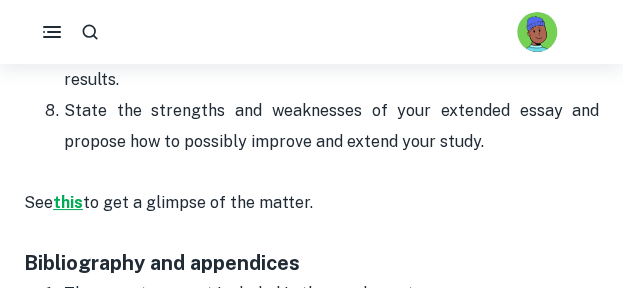 click on "this" at bounding box center (68, 202) 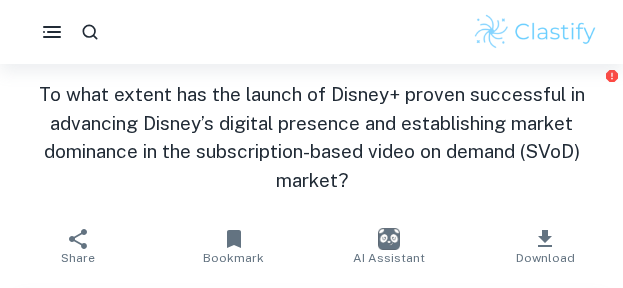 scroll, scrollTop: 0, scrollLeft: 0, axis: both 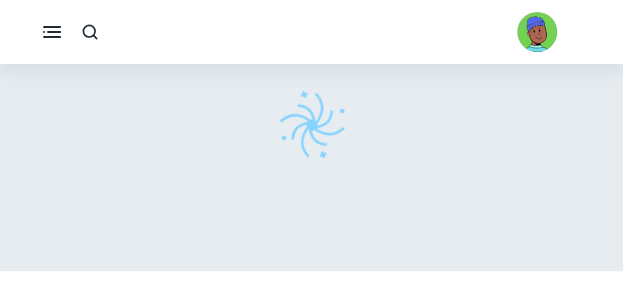 click at bounding box center (312, 125) 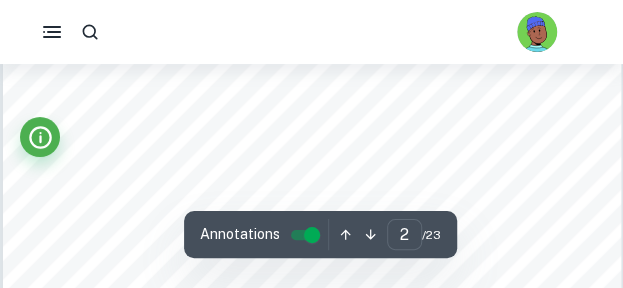 scroll, scrollTop: 1147, scrollLeft: 0, axis: vertical 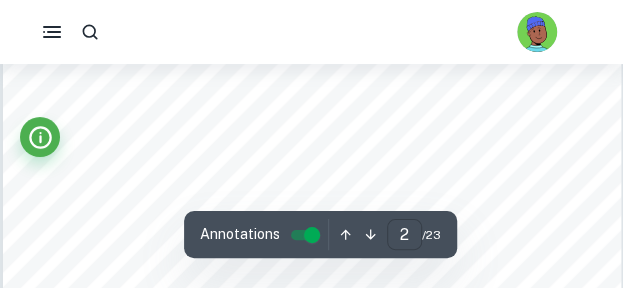click on "2" at bounding box center [404, 234] 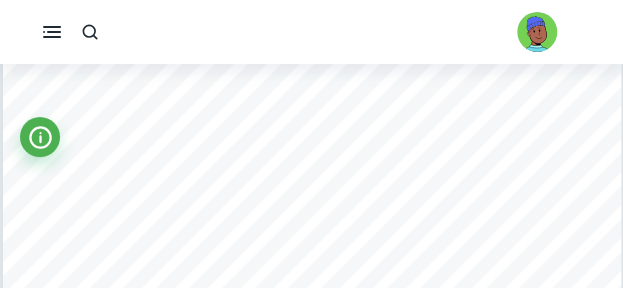 scroll, scrollTop: 1190, scrollLeft: 0, axis: vertical 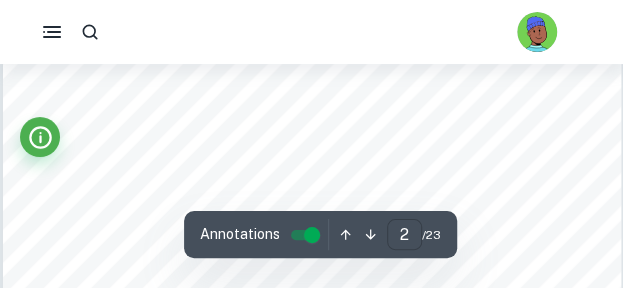 click on "Annotations 2 ​ / 23" at bounding box center (320, 234) 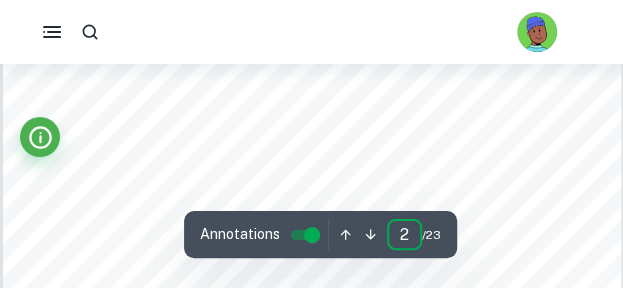 click on "2" at bounding box center [404, 234] 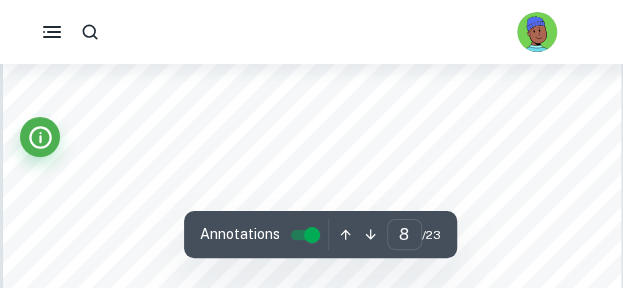 scroll, scrollTop: 6498, scrollLeft: 0, axis: vertical 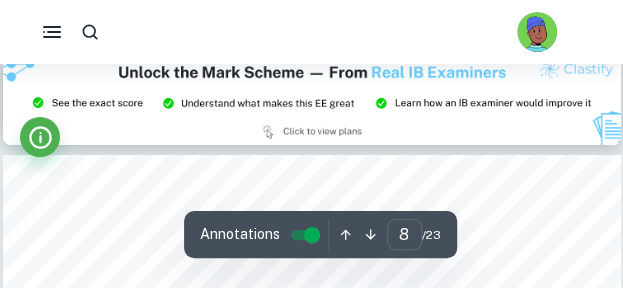 type on "9" 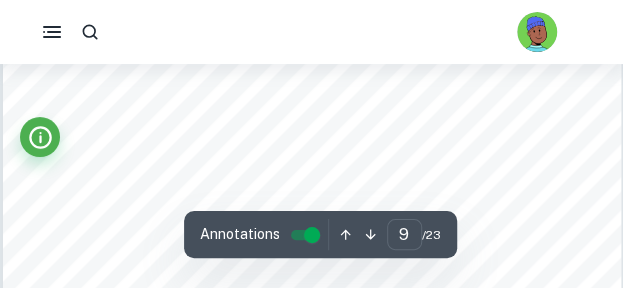 scroll, scrollTop: 7695, scrollLeft: 0, axis: vertical 